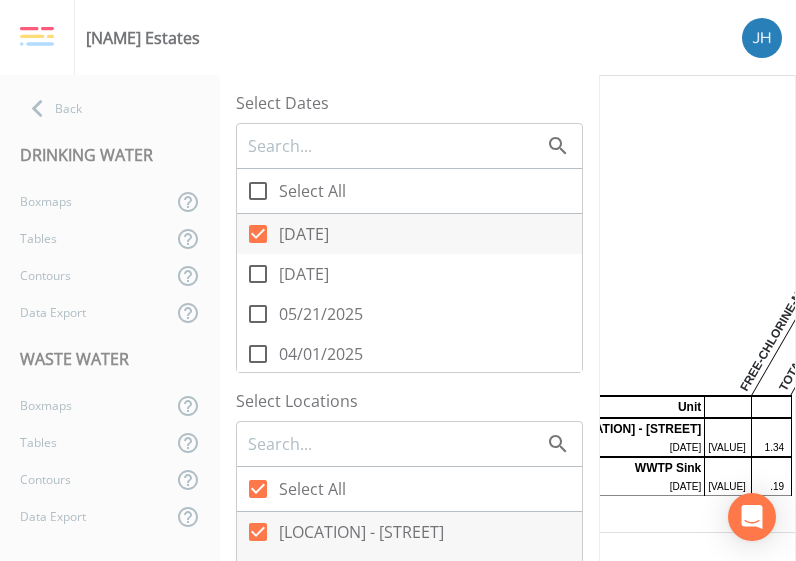 scroll, scrollTop: 0, scrollLeft: 0, axis: both 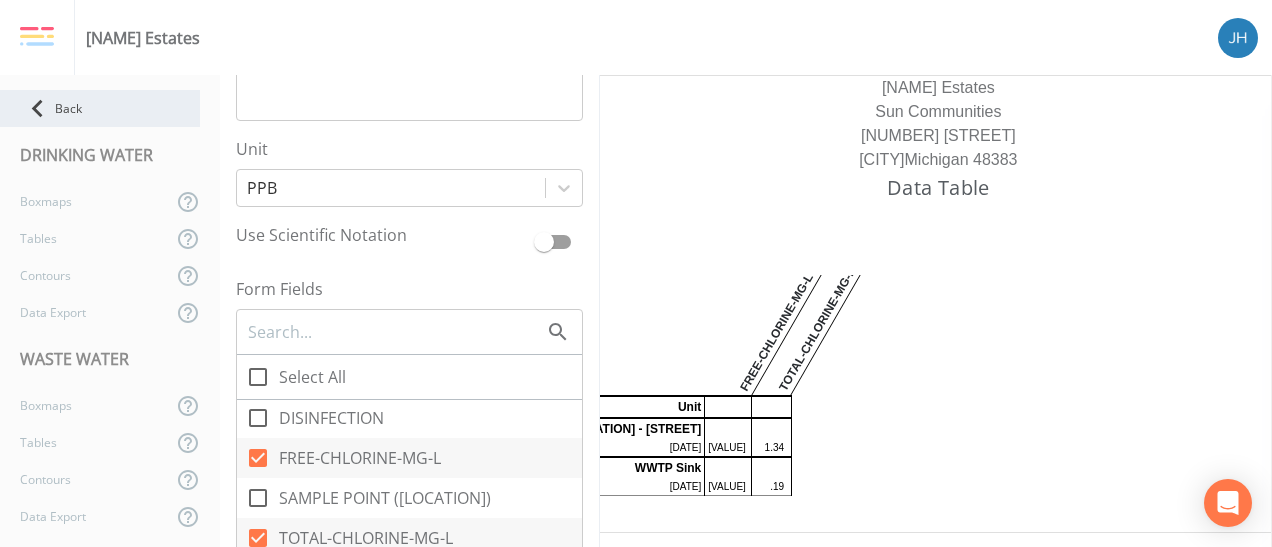 click on "Back" at bounding box center (100, 108) 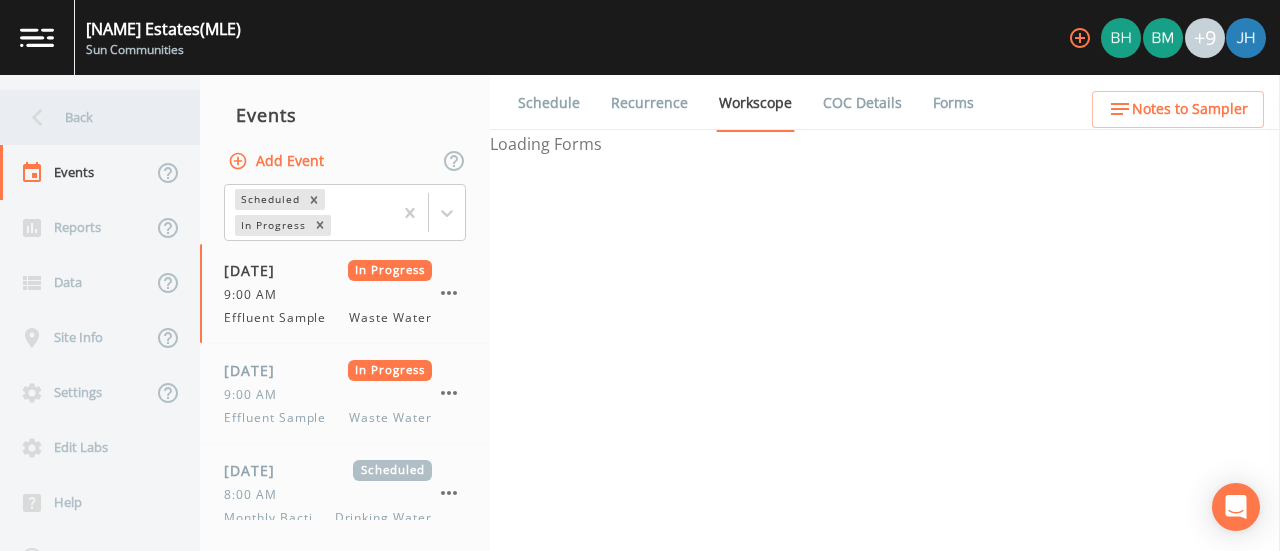 click on "Back" at bounding box center [90, 117] 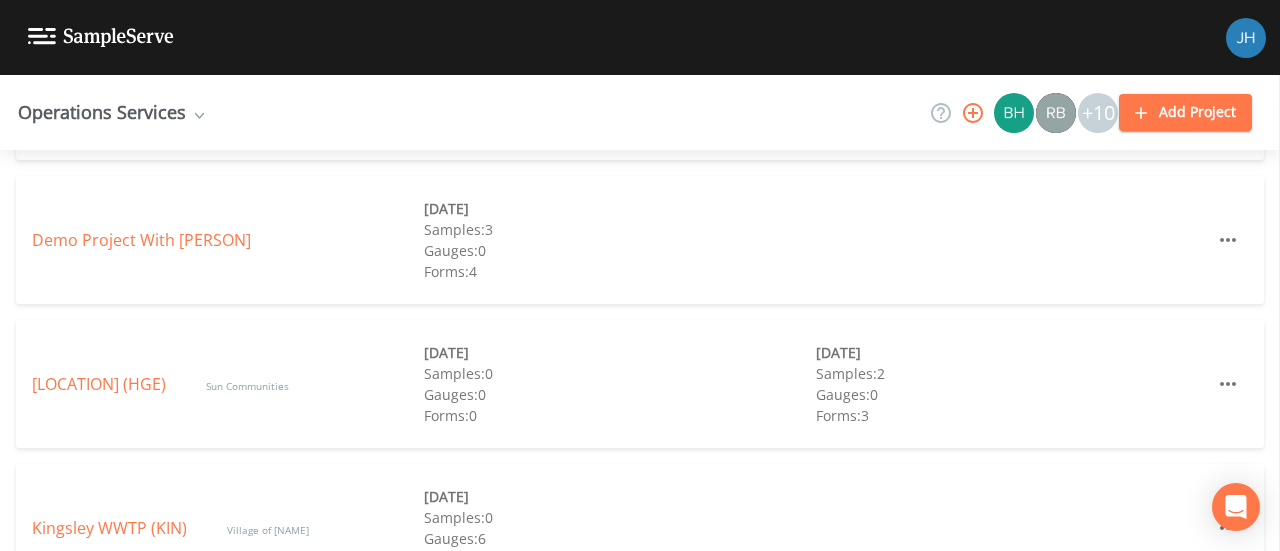 scroll, scrollTop: 500, scrollLeft: 0, axis: vertical 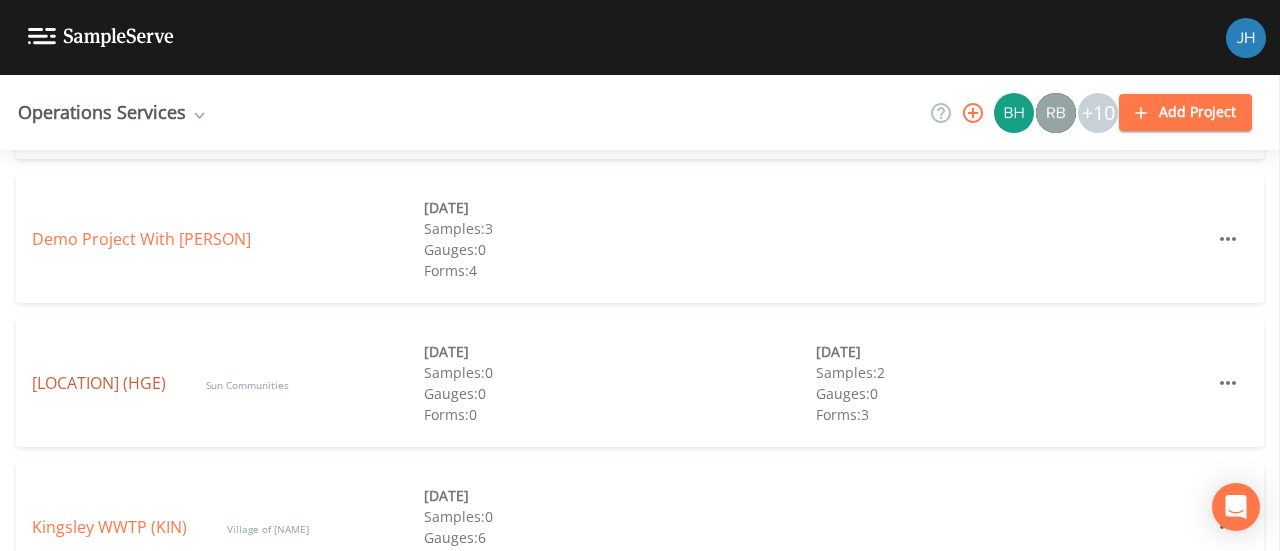 click on "[LOCATION] ([LOCATION_CODE])" at bounding box center [99, 383] 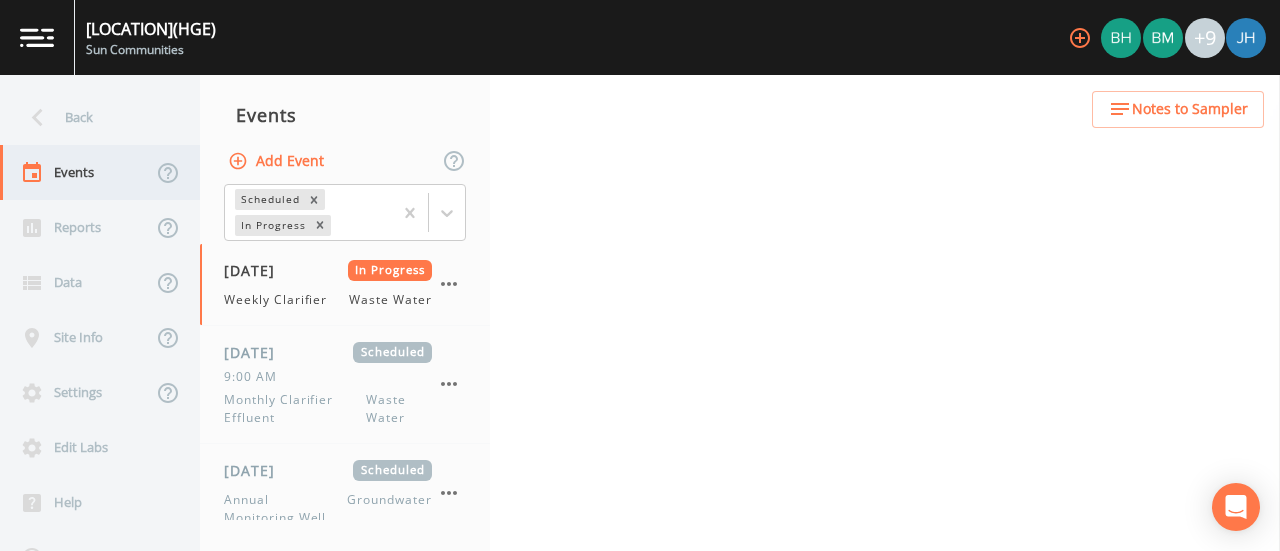 select on "[UUID]" 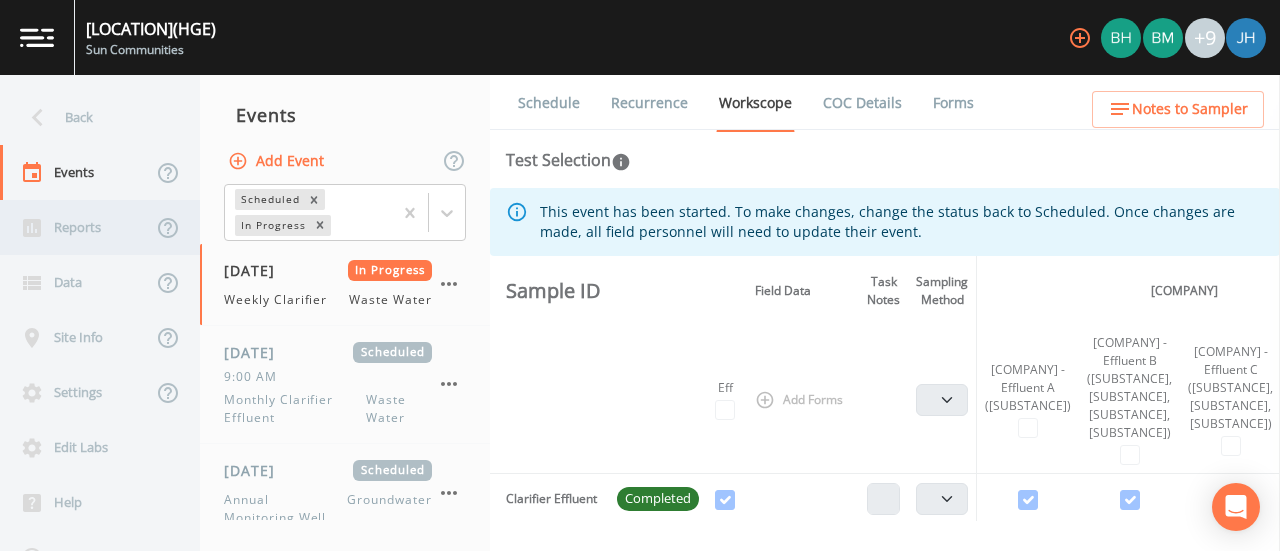 click on "Reports" at bounding box center [76, 227] 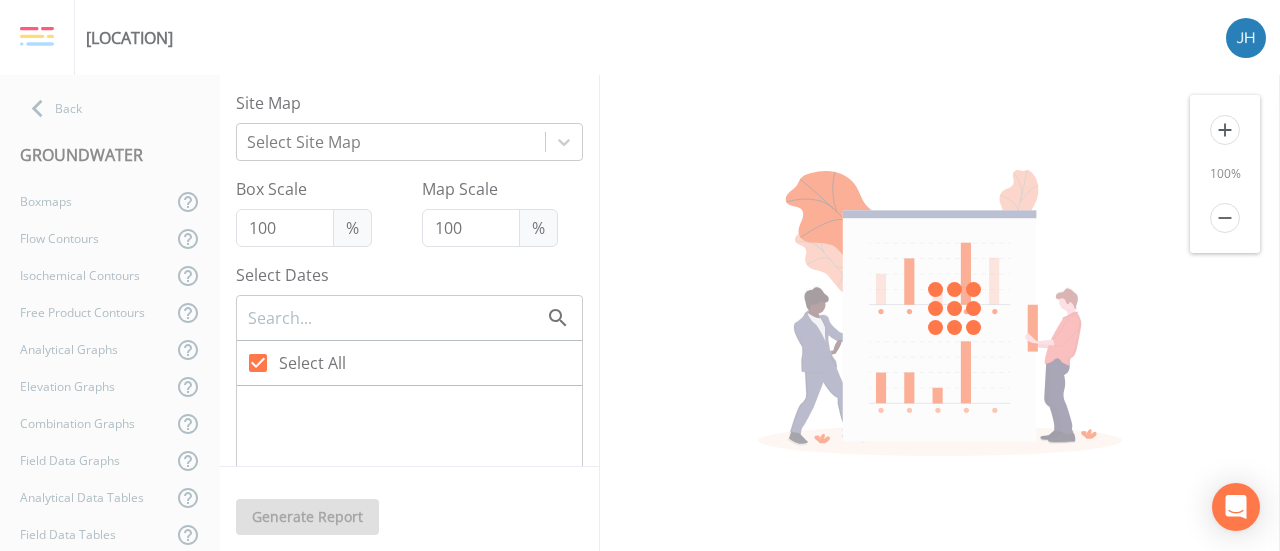 checkbox on "false" 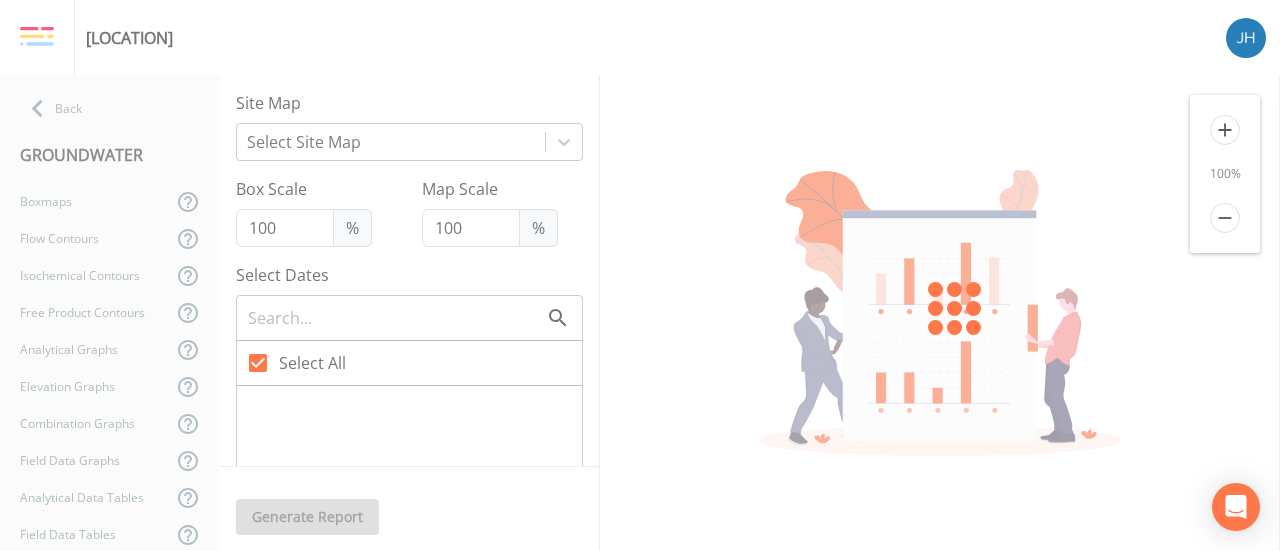 checkbox on "false" 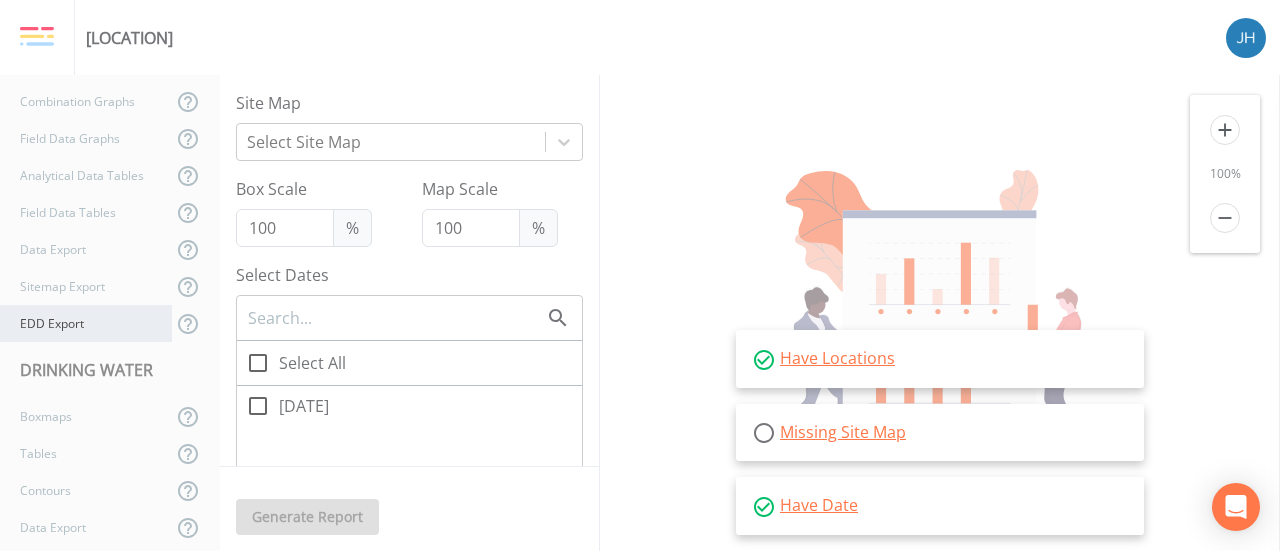 scroll, scrollTop: 400, scrollLeft: 0, axis: vertical 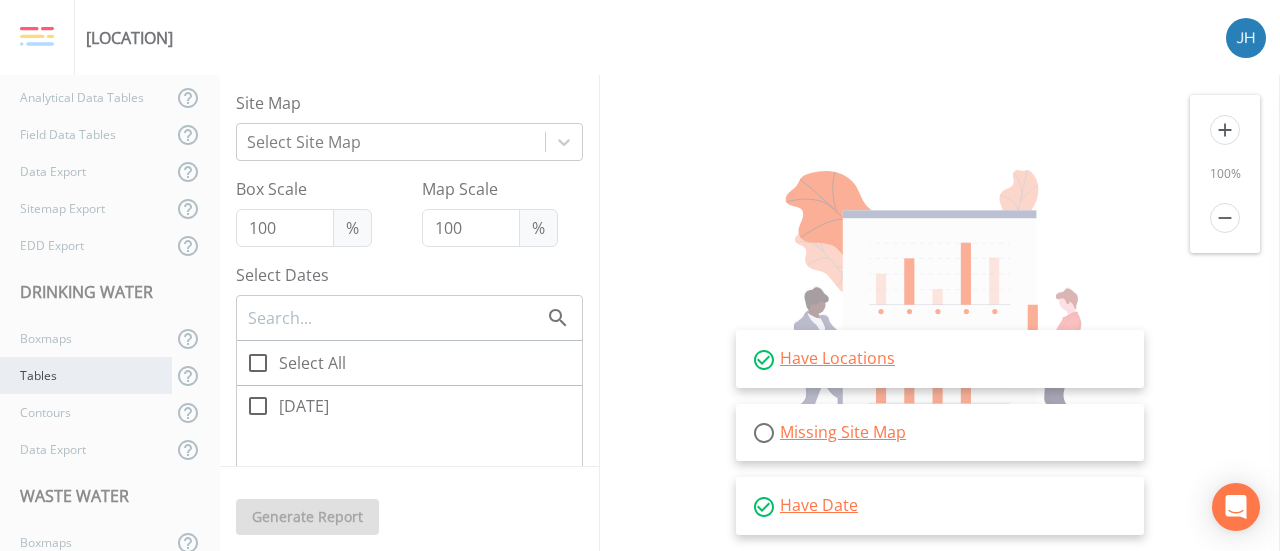 click on "Tables" at bounding box center (86, 375) 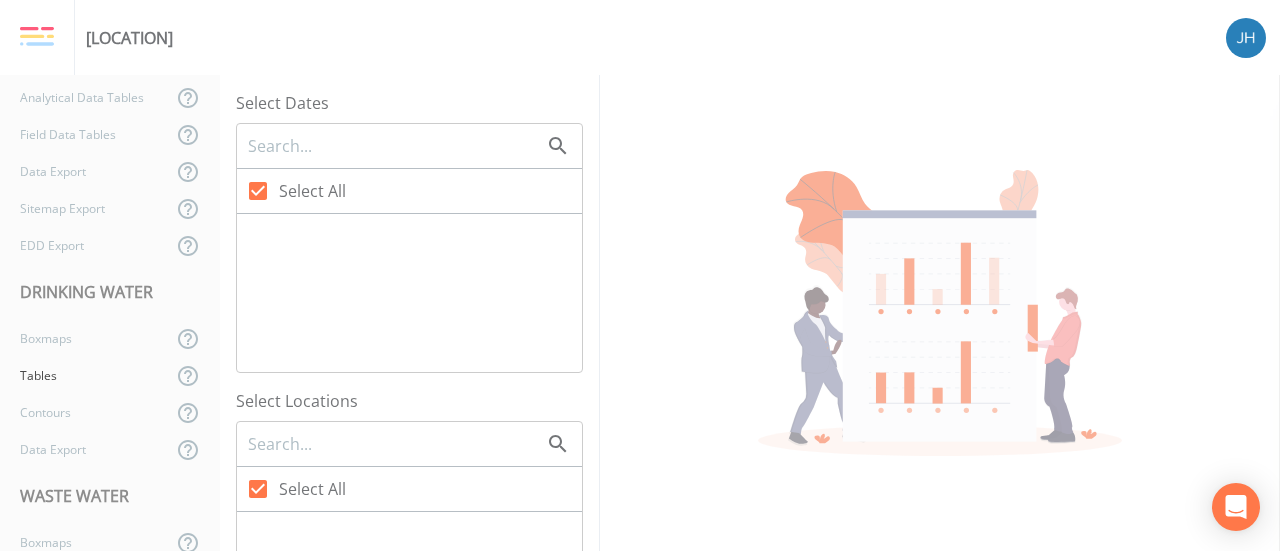 checkbox on "false" 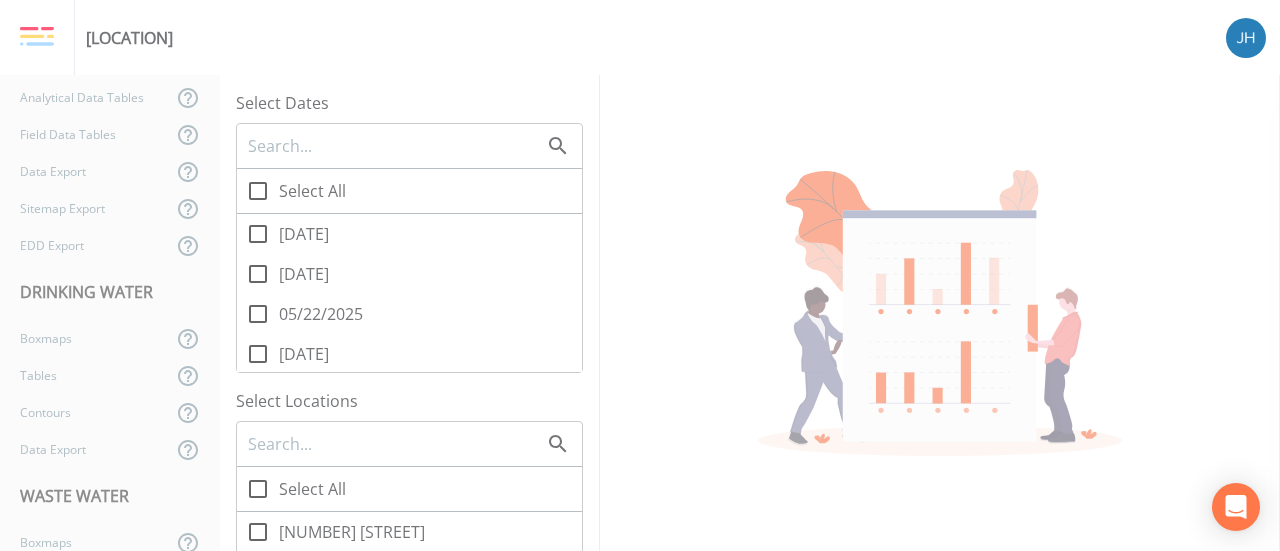 click 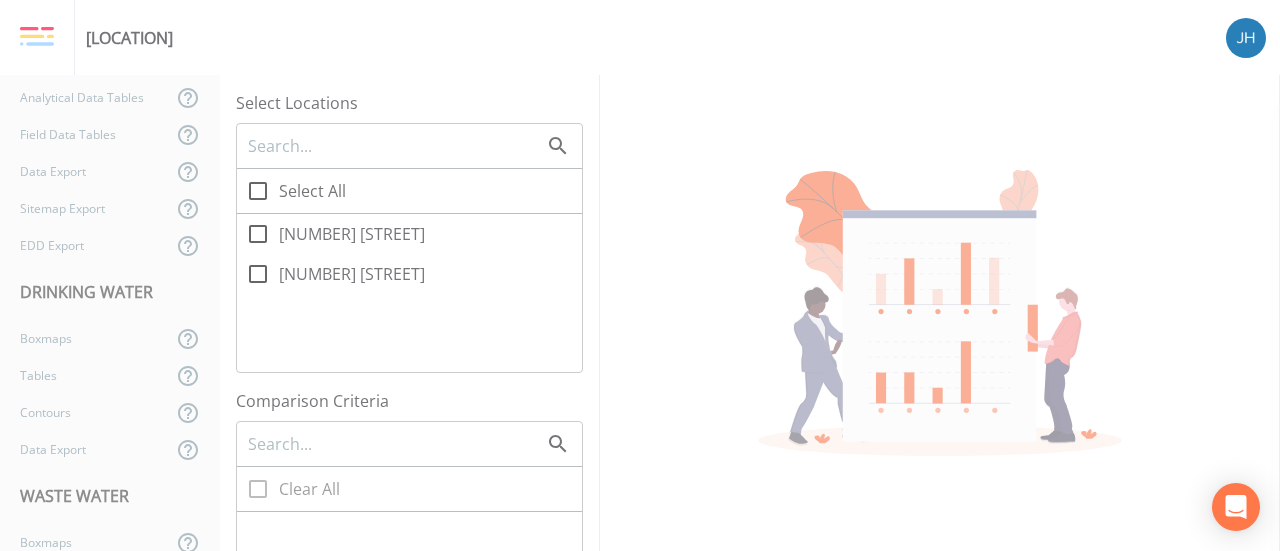 scroll, scrollTop: 300, scrollLeft: 0, axis: vertical 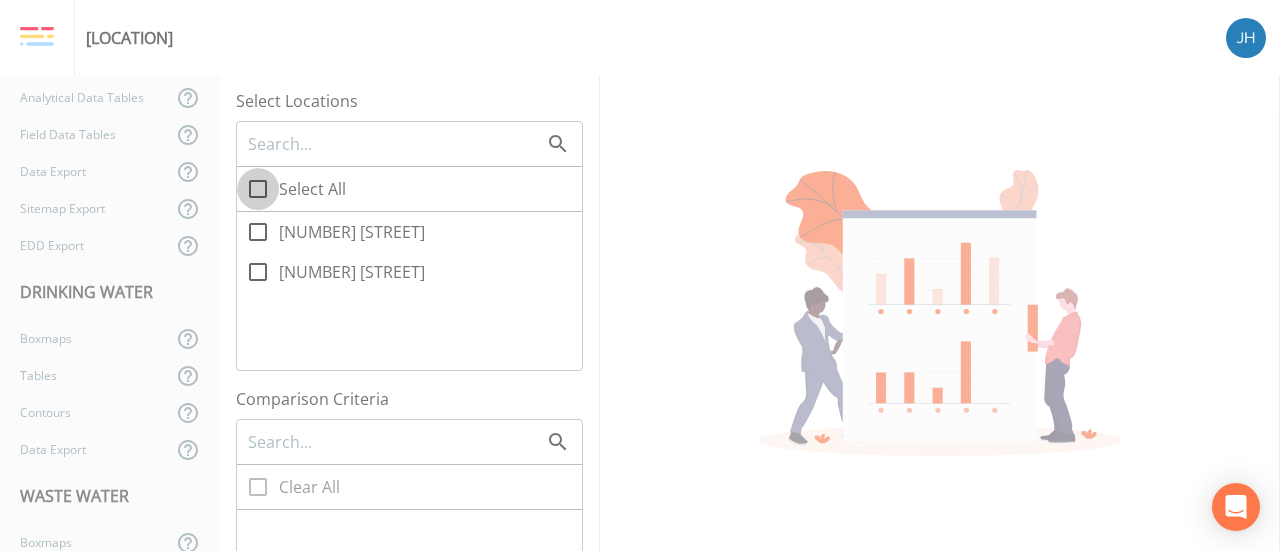 click 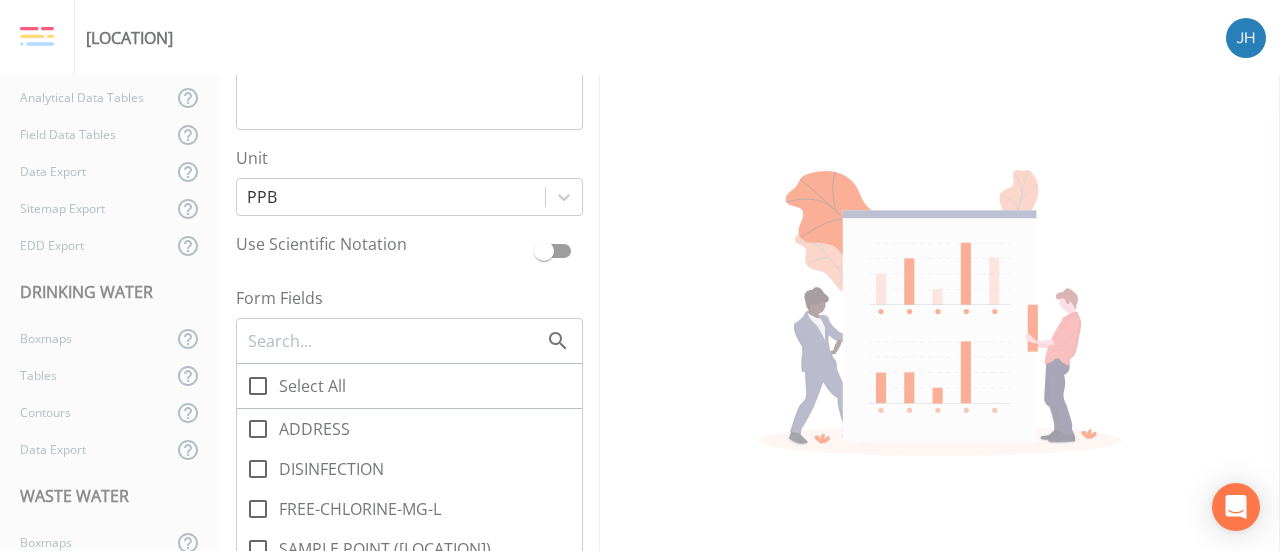scroll, scrollTop: 1300, scrollLeft: 0, axis: vertical 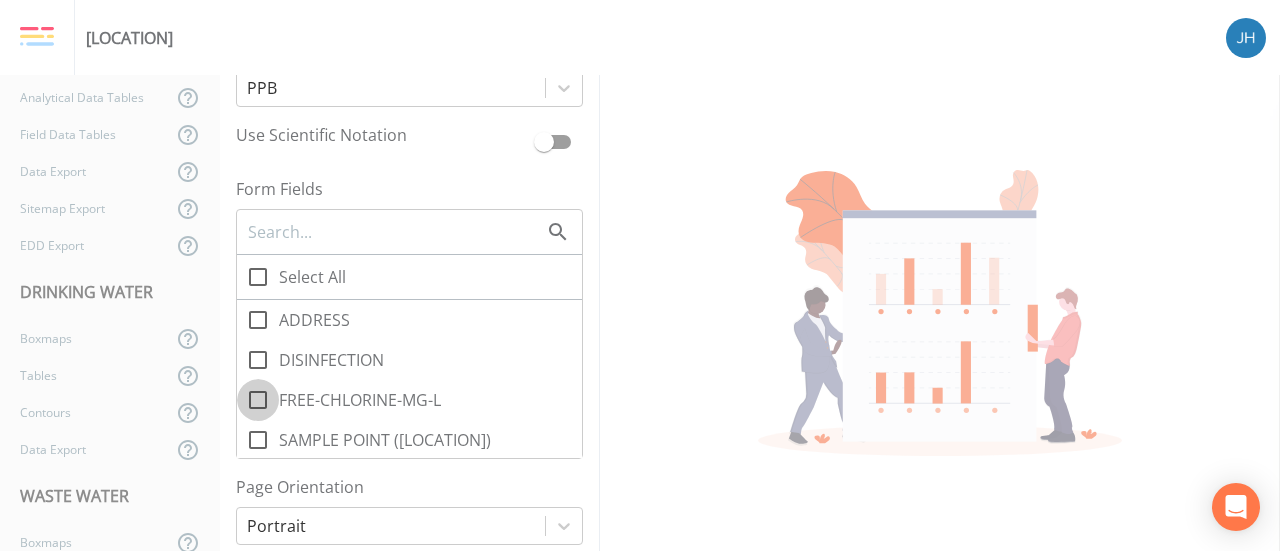 click 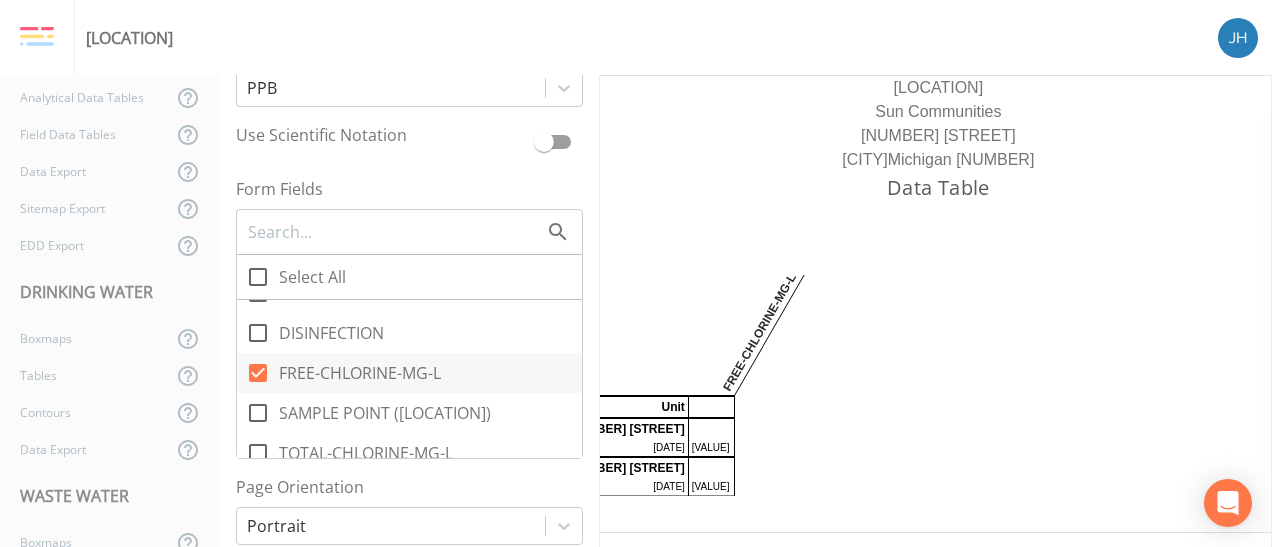 scroll, scrollTop: 42, scrollLeft: 0, axis: vertical 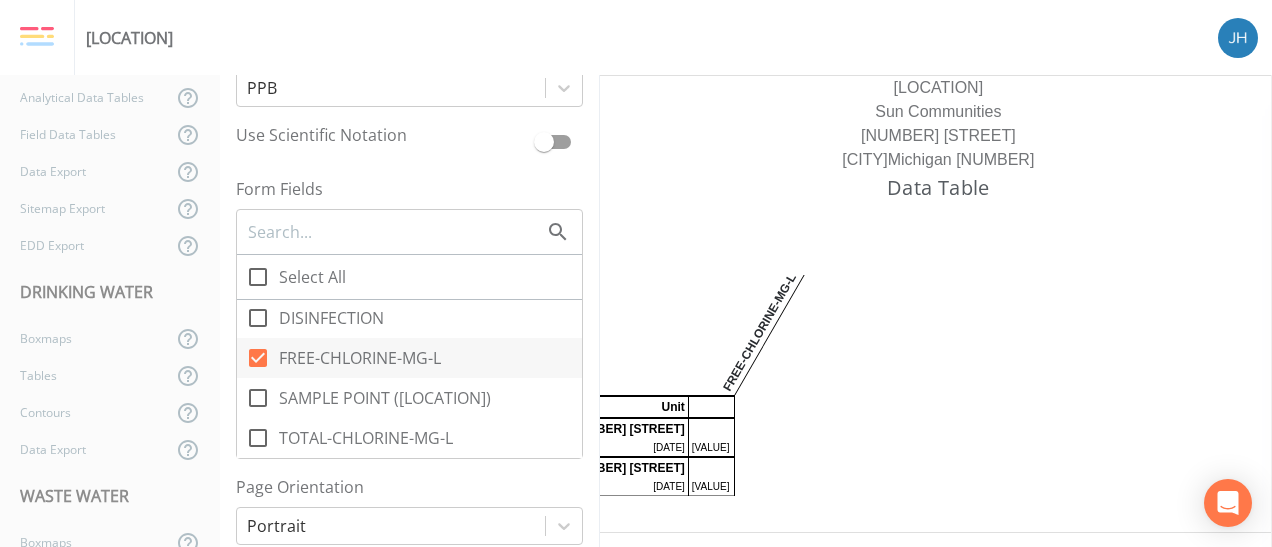 click 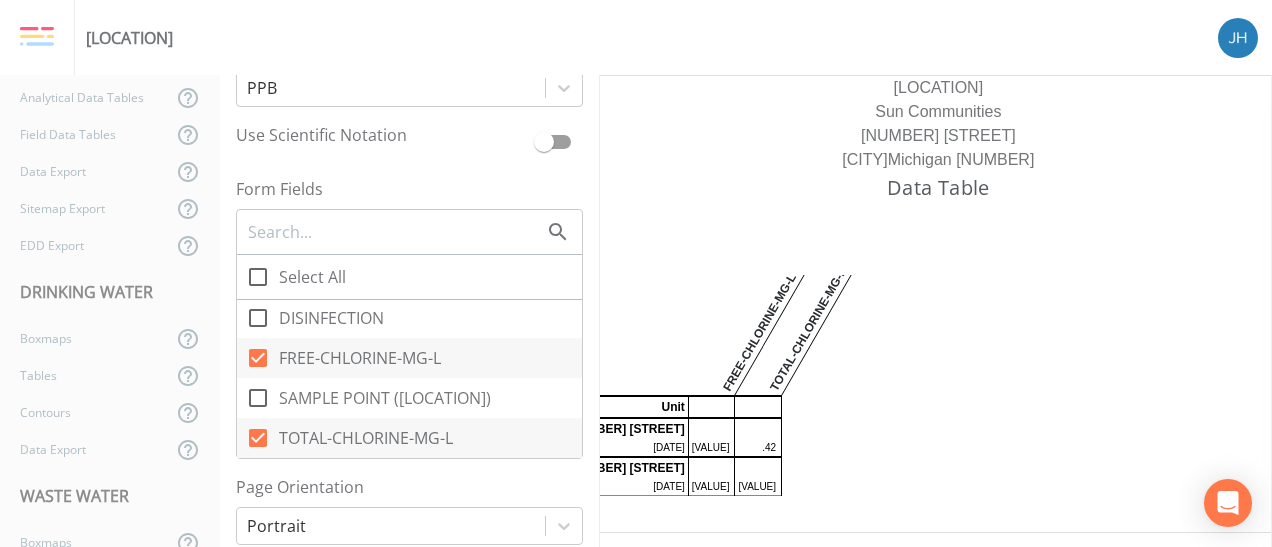 click on "[METRIC] [METRIC] Unit [NUMBER] [STREET] [DATE] [VALUE] [VALUE] [NUMBER] [STREET] [DATE] [VALUE] [VALUE]" at bounding box center [939, 376] 